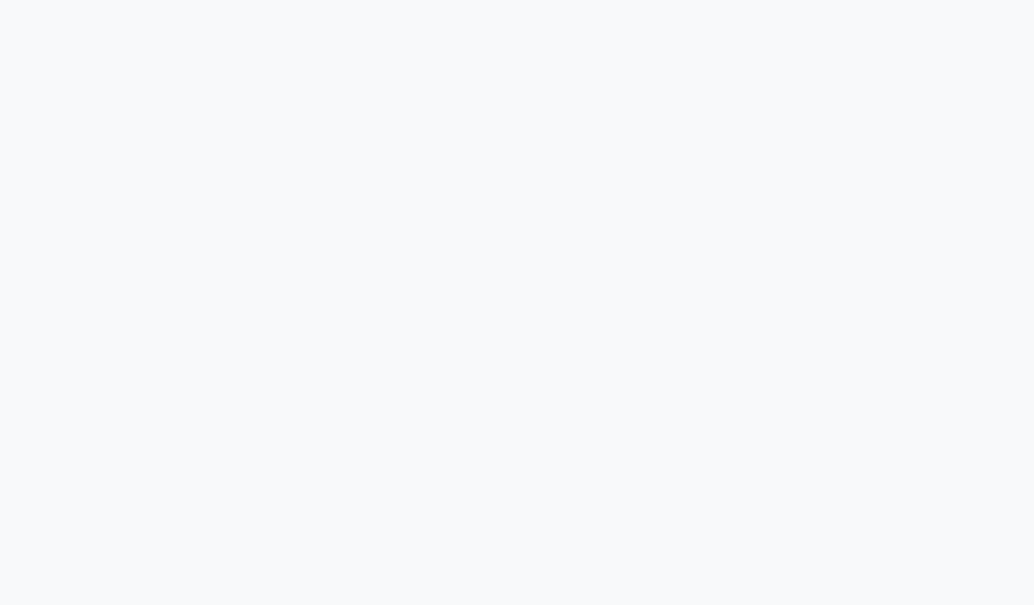 scroll, scrollTop: 0, scrollLeft: 0, axis: both 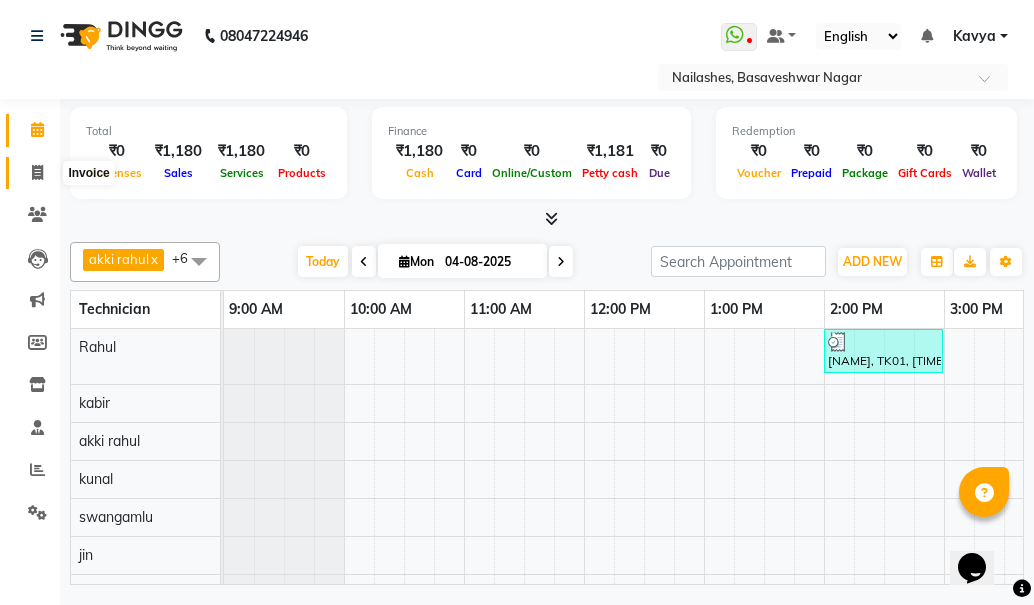 click 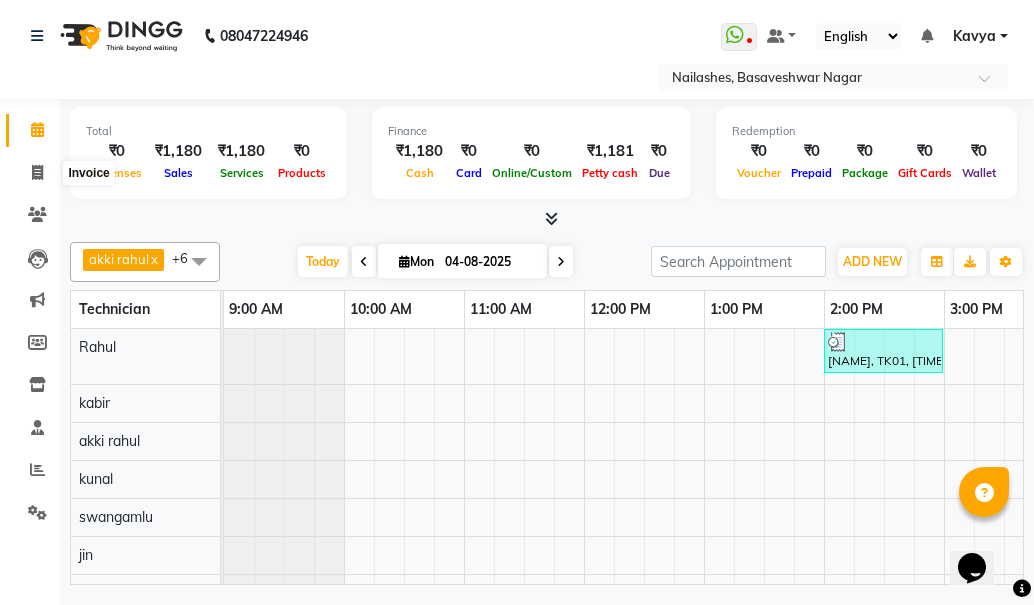 select on "service" 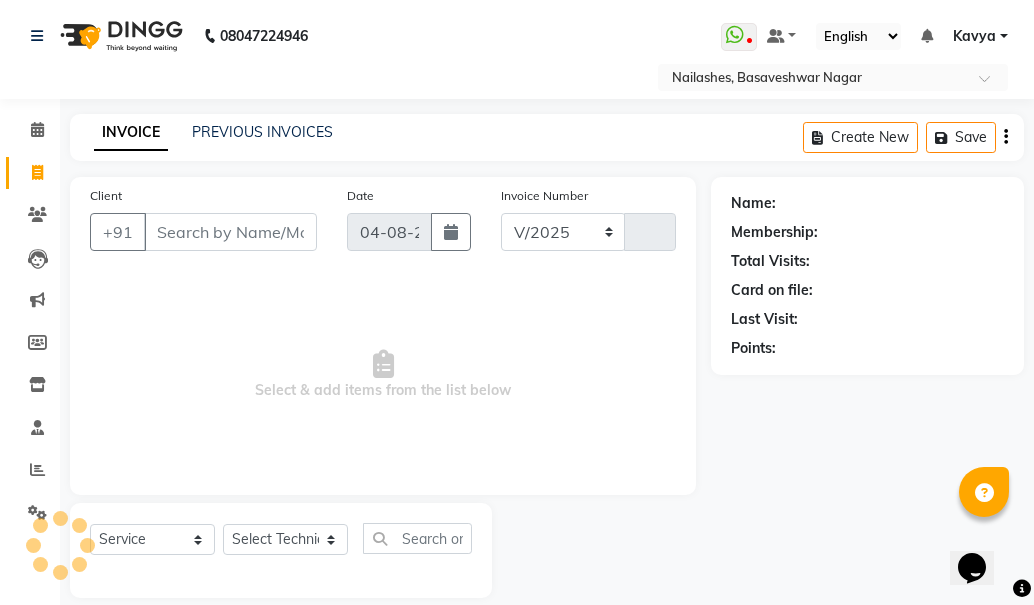 select on "7686" 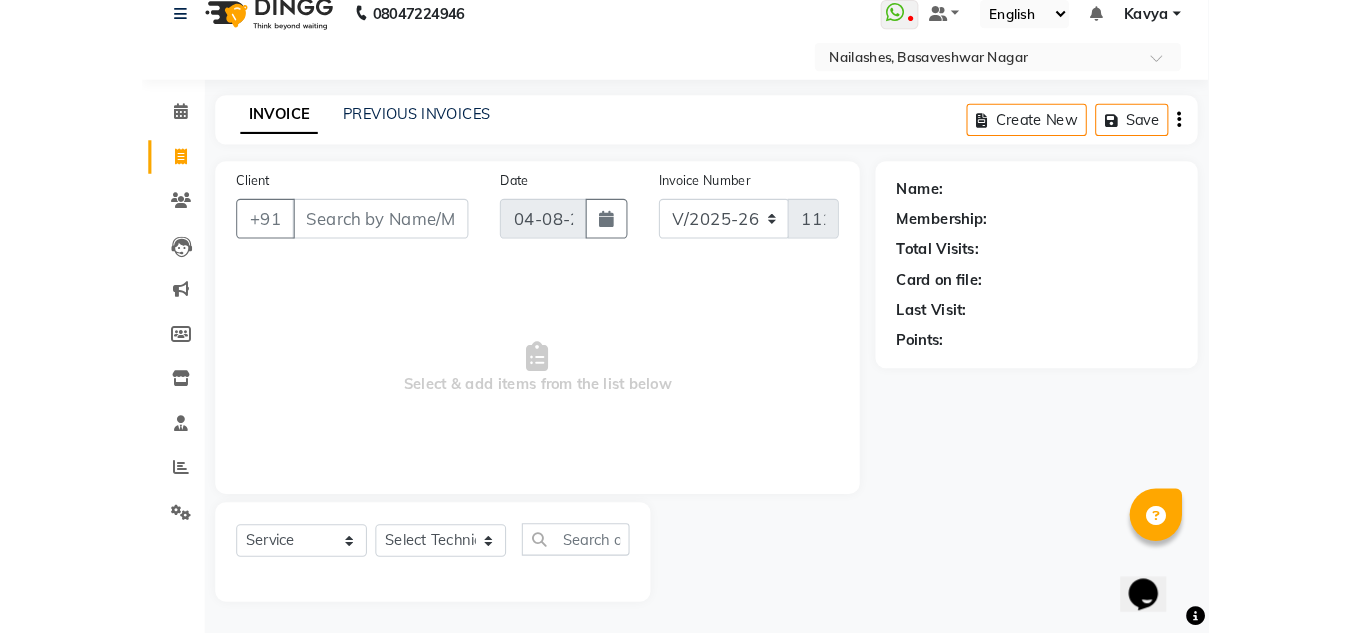 scroll, scrollTop: 0, scrollLeft: 0, axis: both 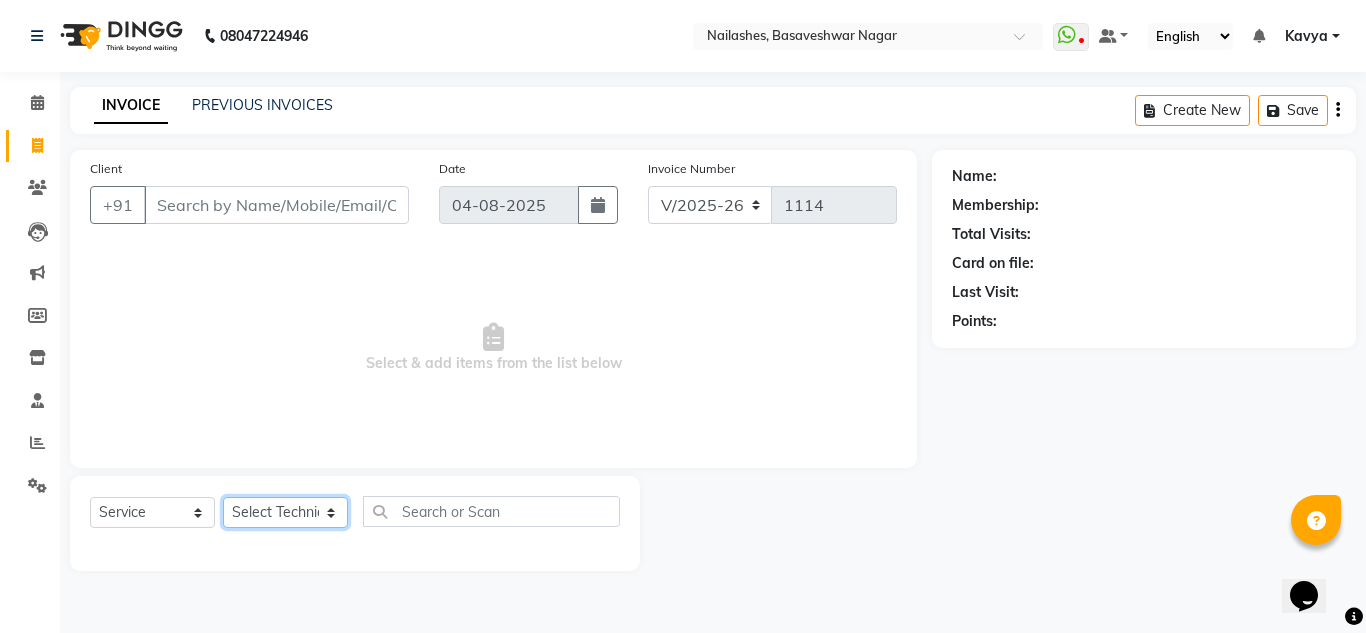 click on "Select Technician akki rahul Basiya Sultha Bilal jin kabir Kavya Kiruba  kunal Manager Rahul swangamlu" 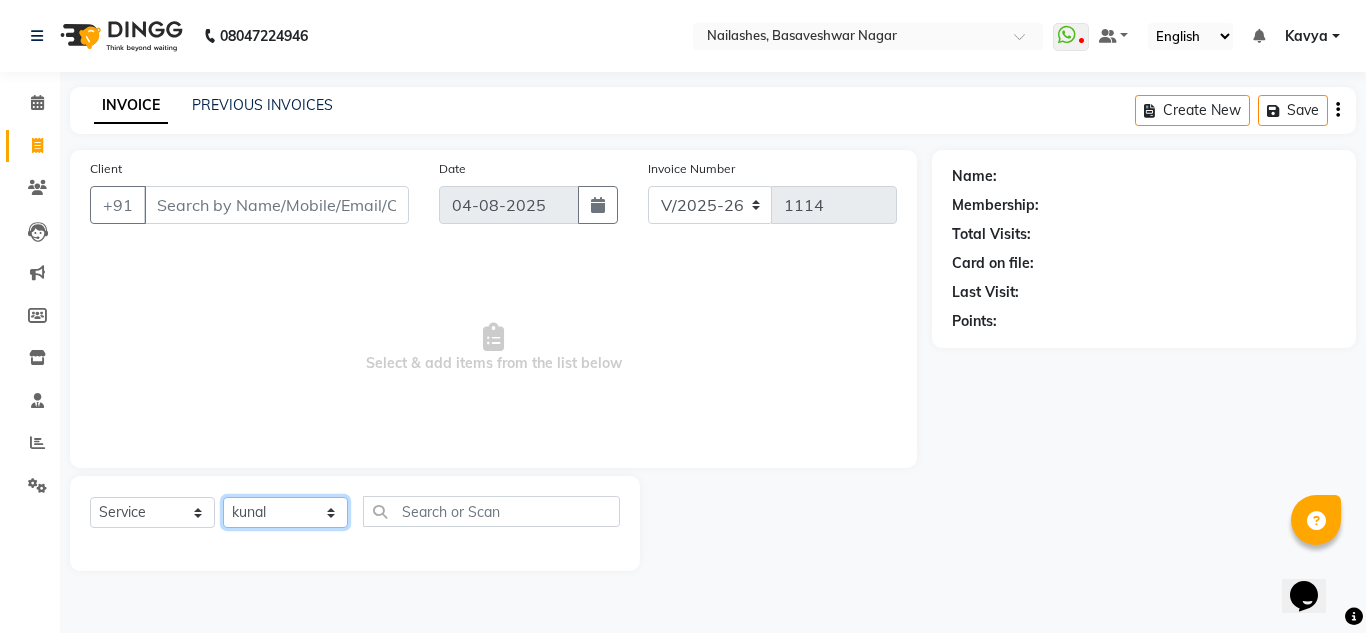 click on "Select Technician akki rahul Basiya Sultha Bilal jin kabir Kavya Kiruba  kunal Manager Rahul swangamlu" 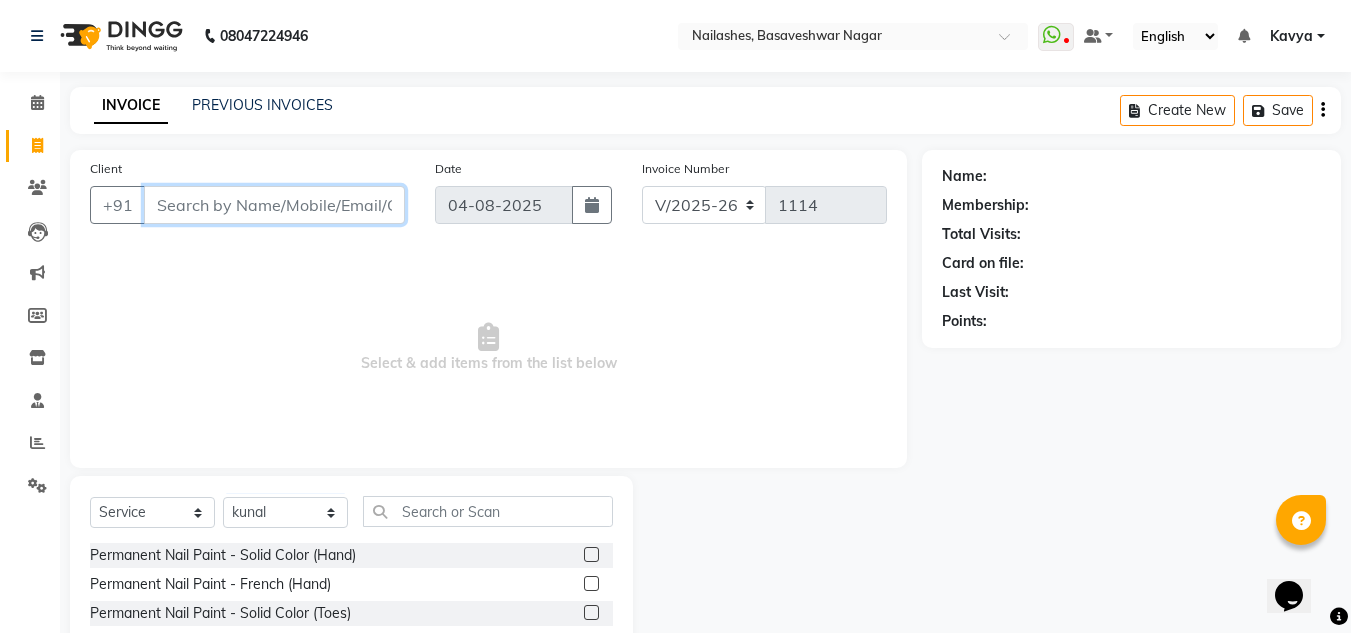 click on "Client" at bounding box center [274, 205] 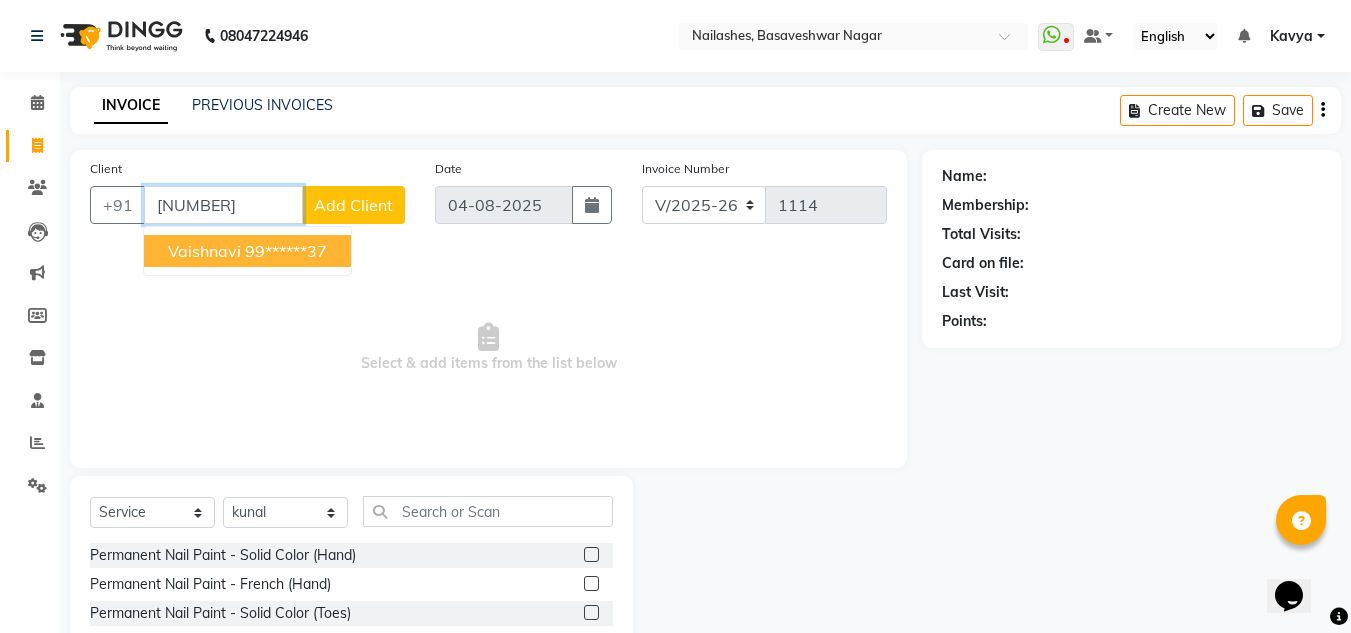 click on "vaishnavi  99******37" at bounding box center (247, 251) 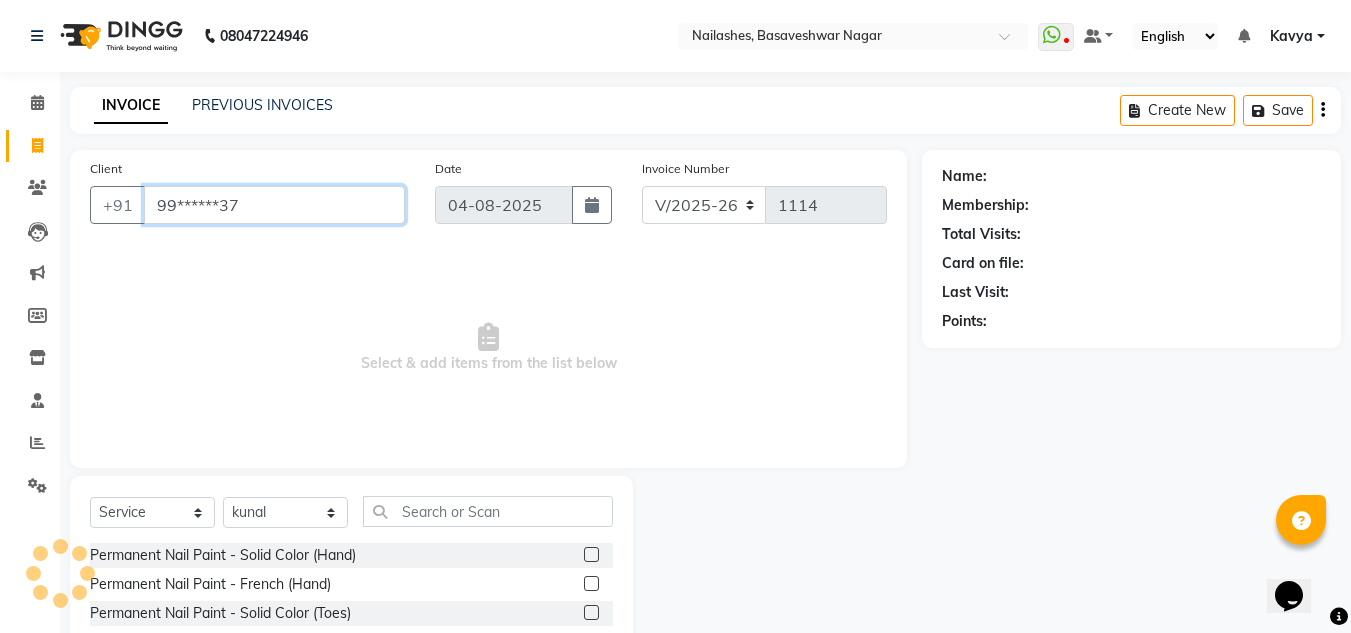 type on "99******37" 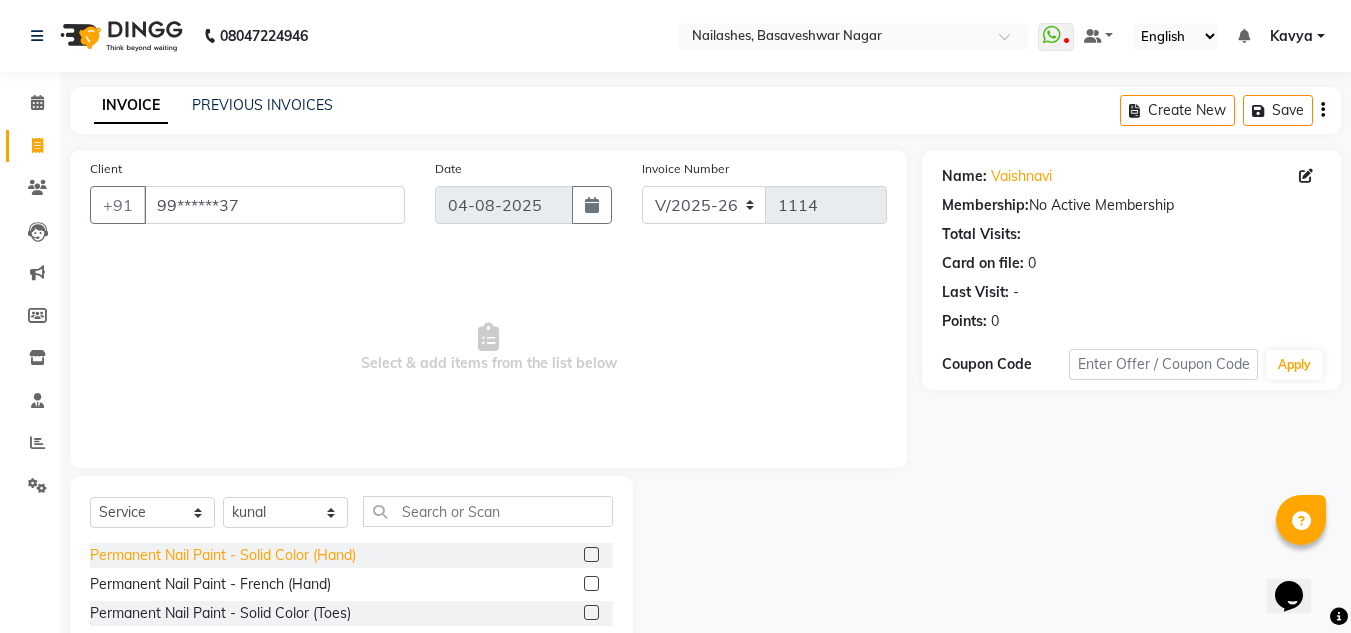 click on "Permanent Nail Paint - Solid Color (Hand)" 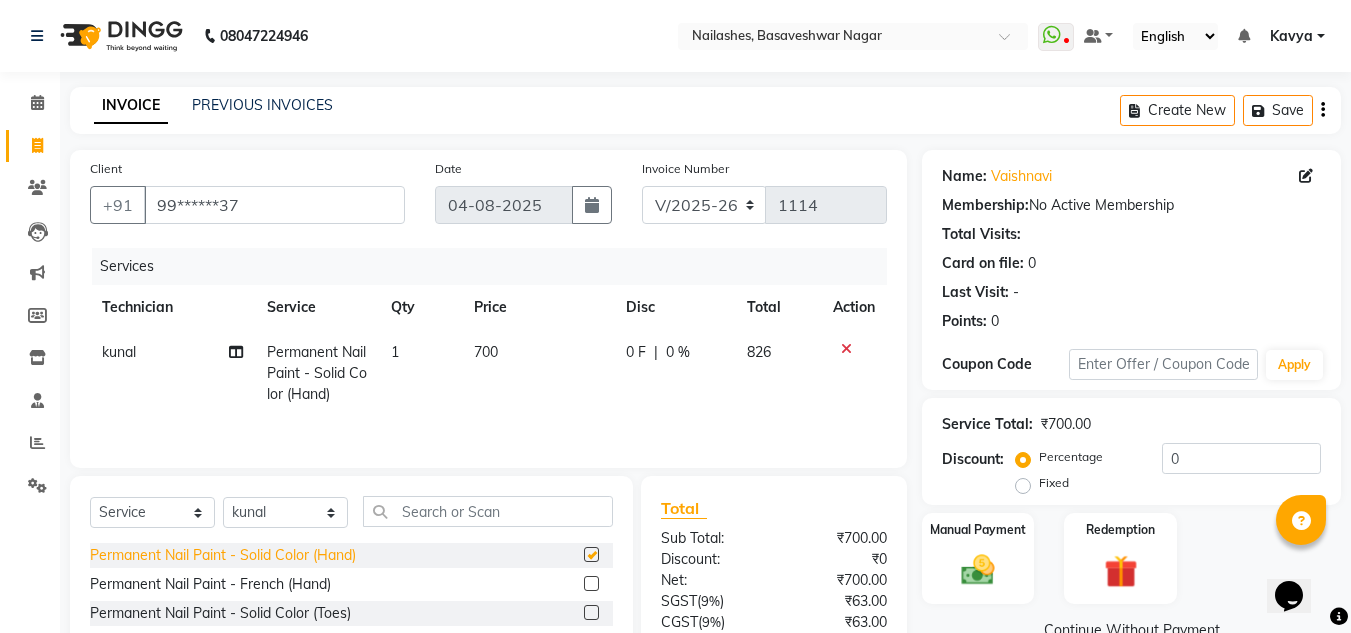 checkbox on "false" 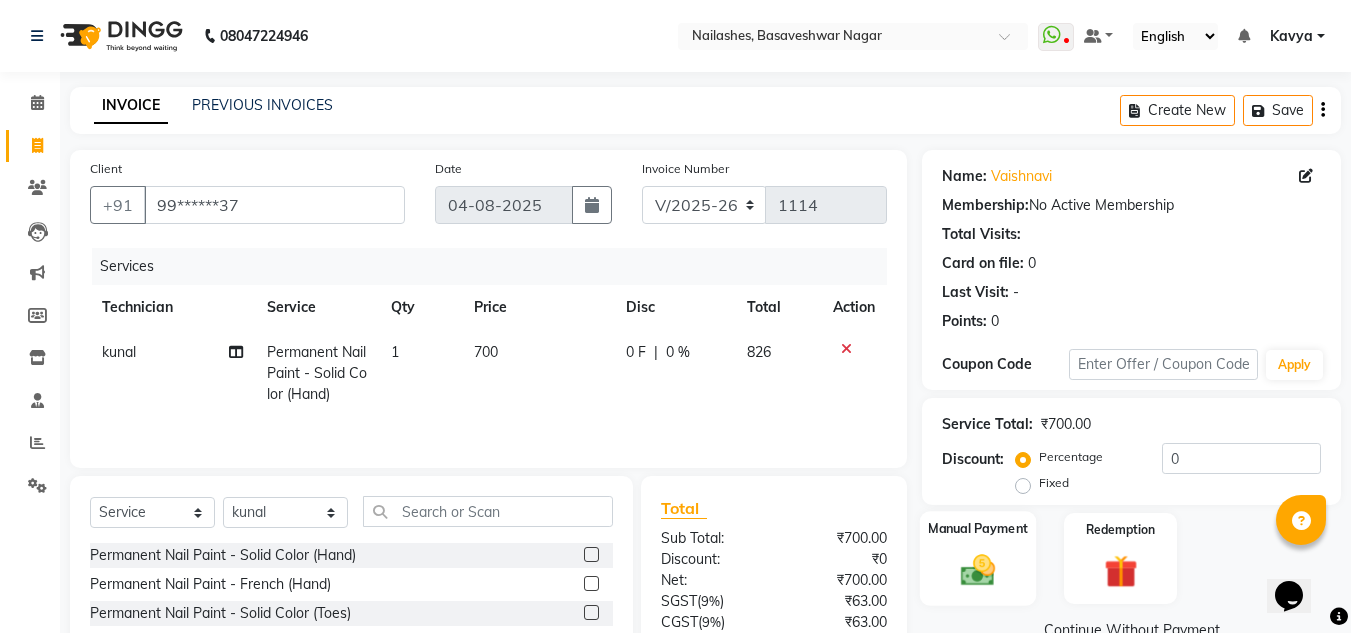 click on "Manual Payment" 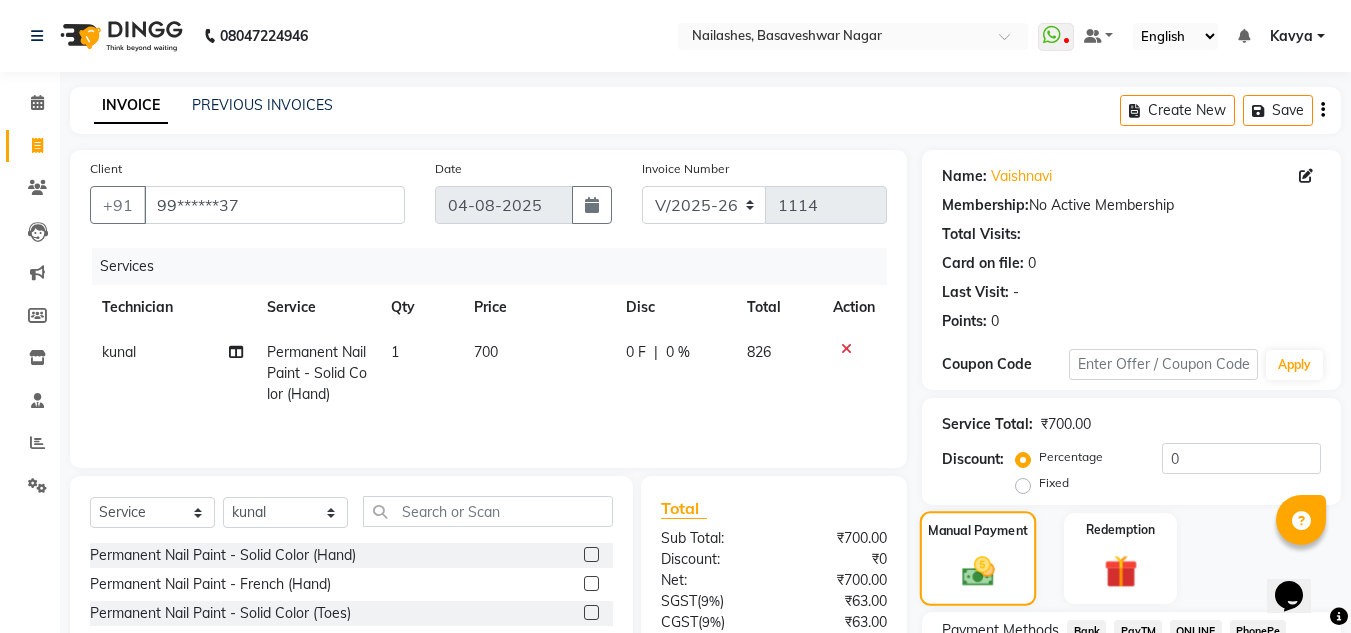click on "Manual Payment" 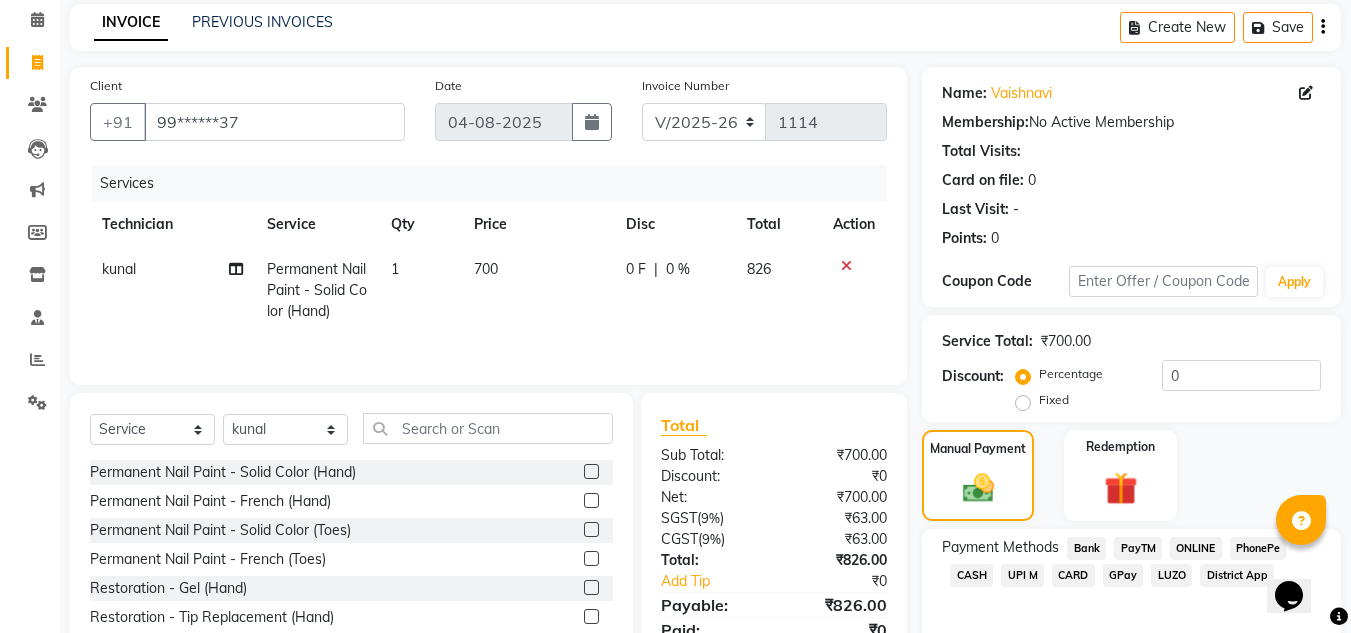 click on "ONLINE" 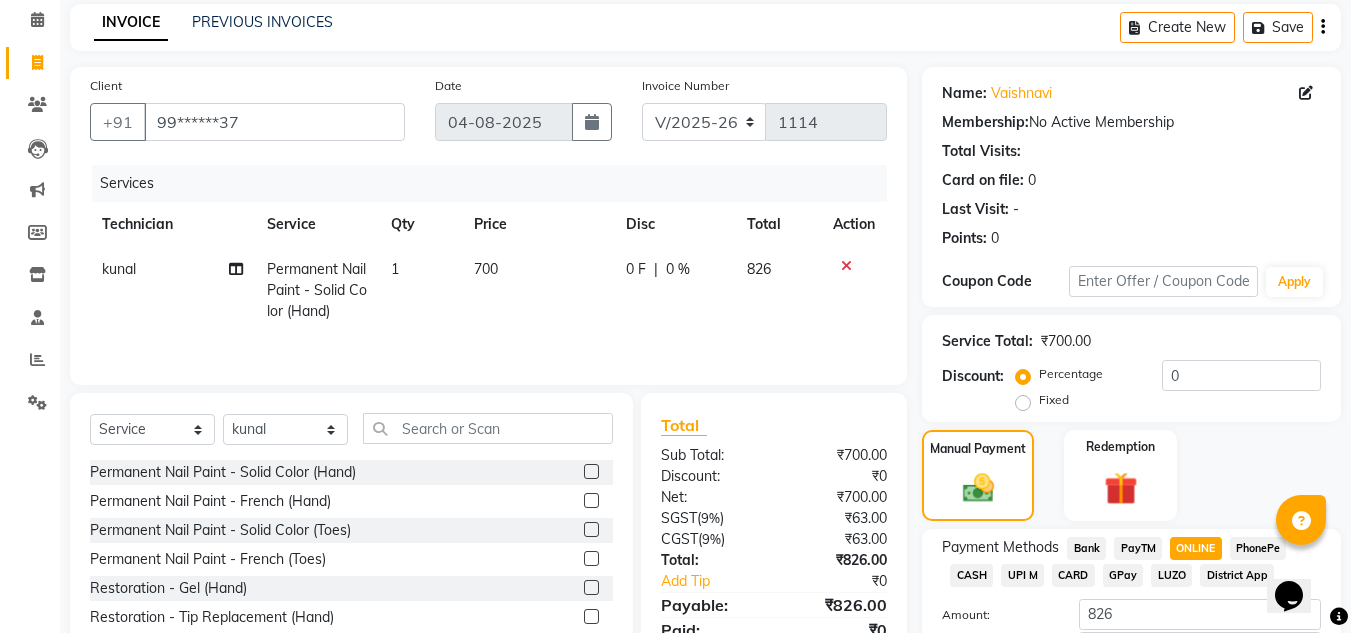 scroll, scrollTop: 226, scrollLeft: 0, axis: vertical 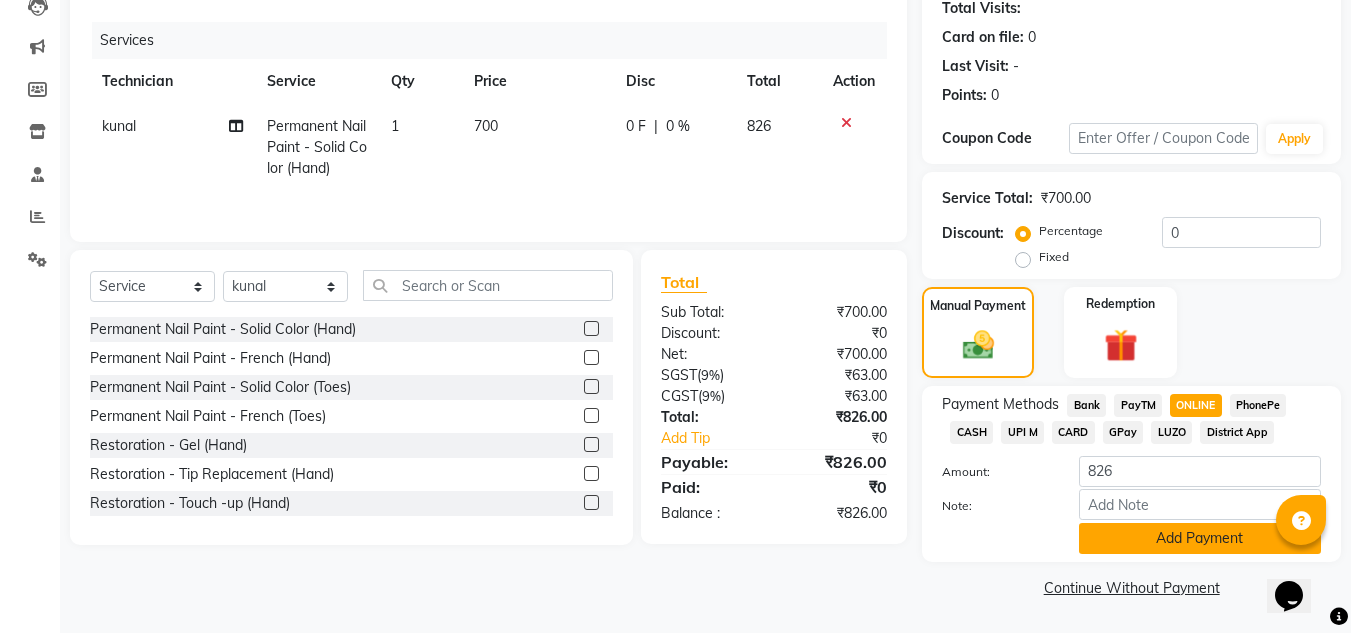 click on "Add Payment" 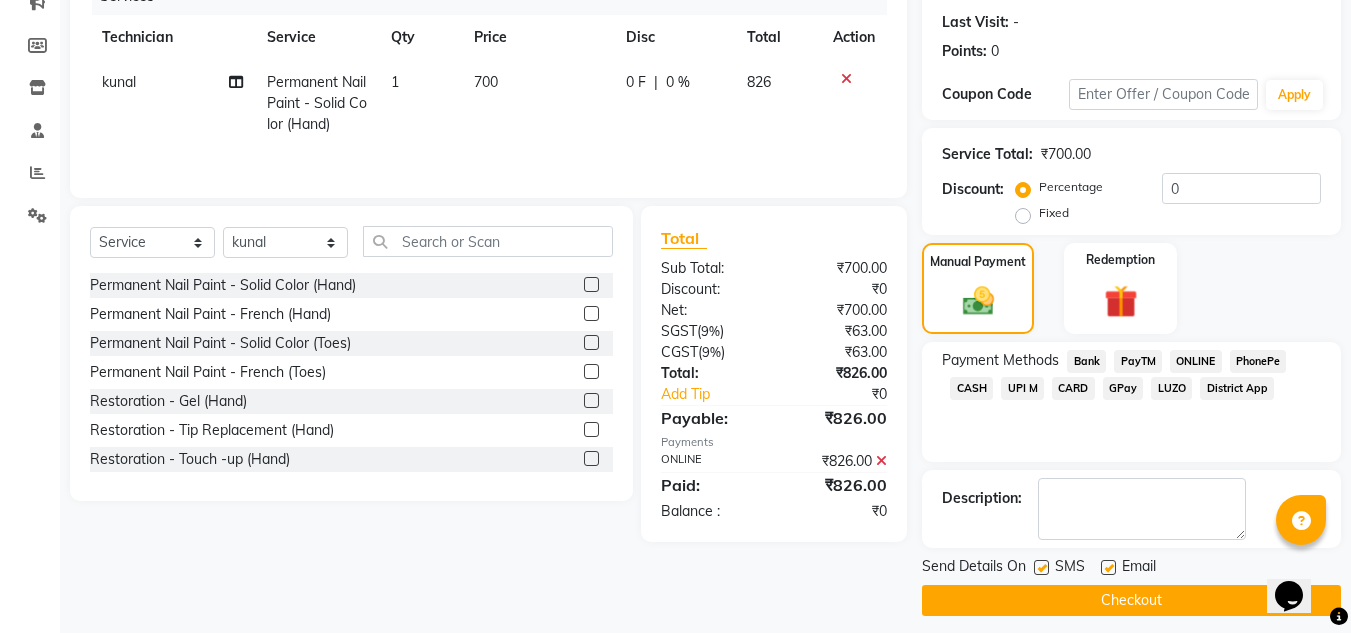 scroll, scrollTop: 274, scrollLeft: 0, axis: vertical 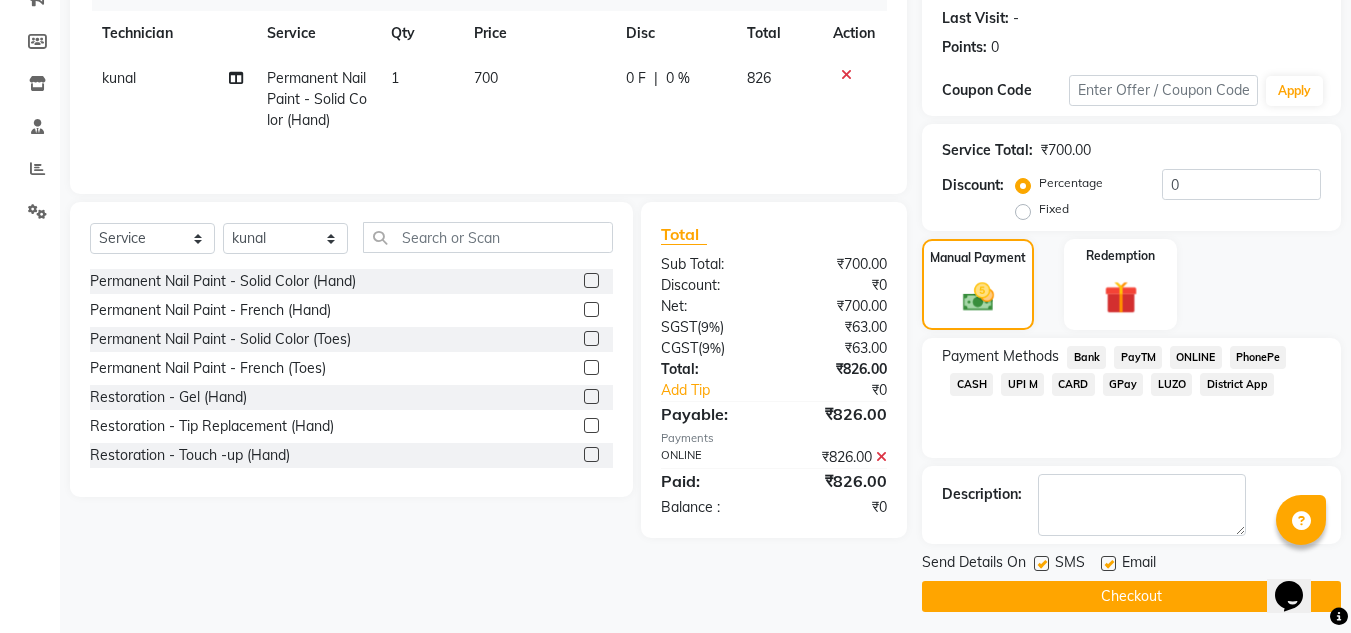 click on "Checkout" 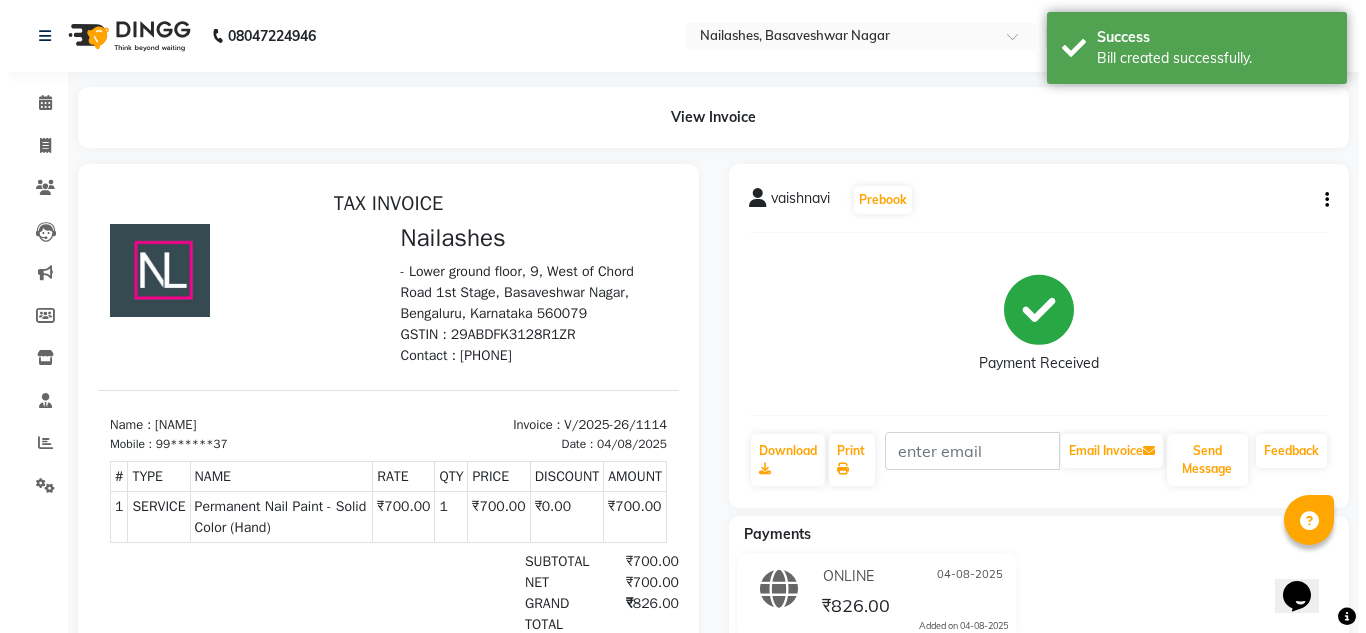 scroll, scrollTop: 0, scrollLeft: 0, axis: both 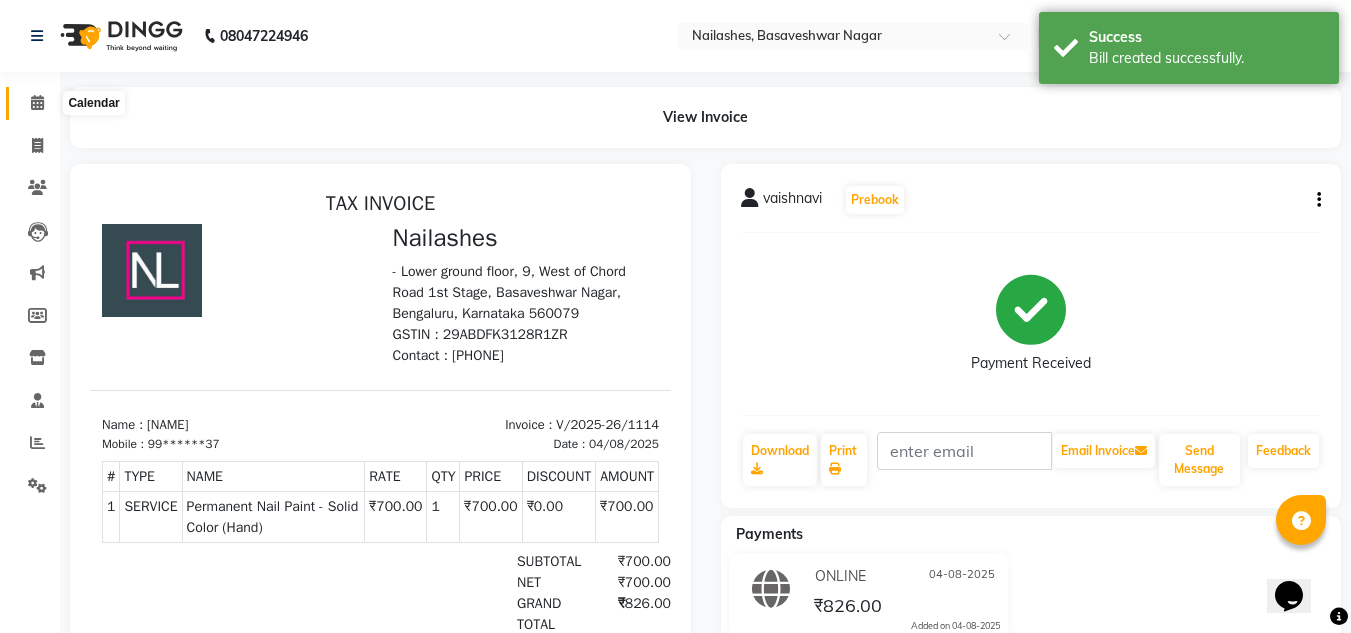 click 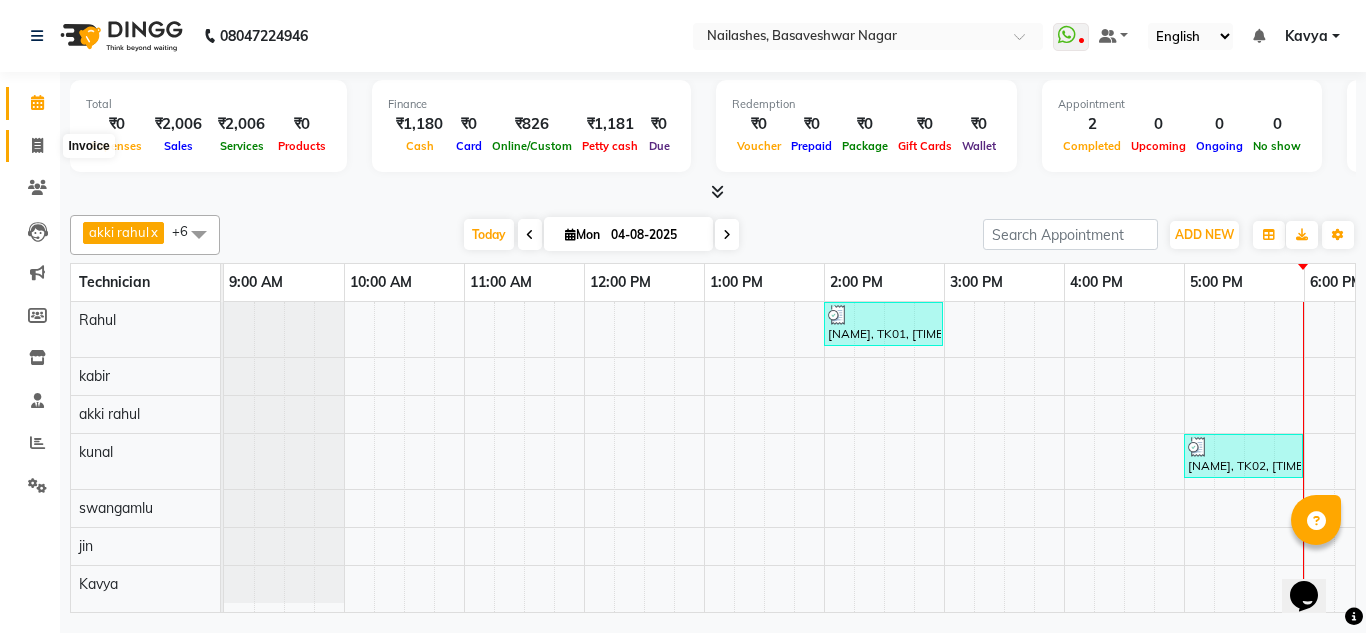 click 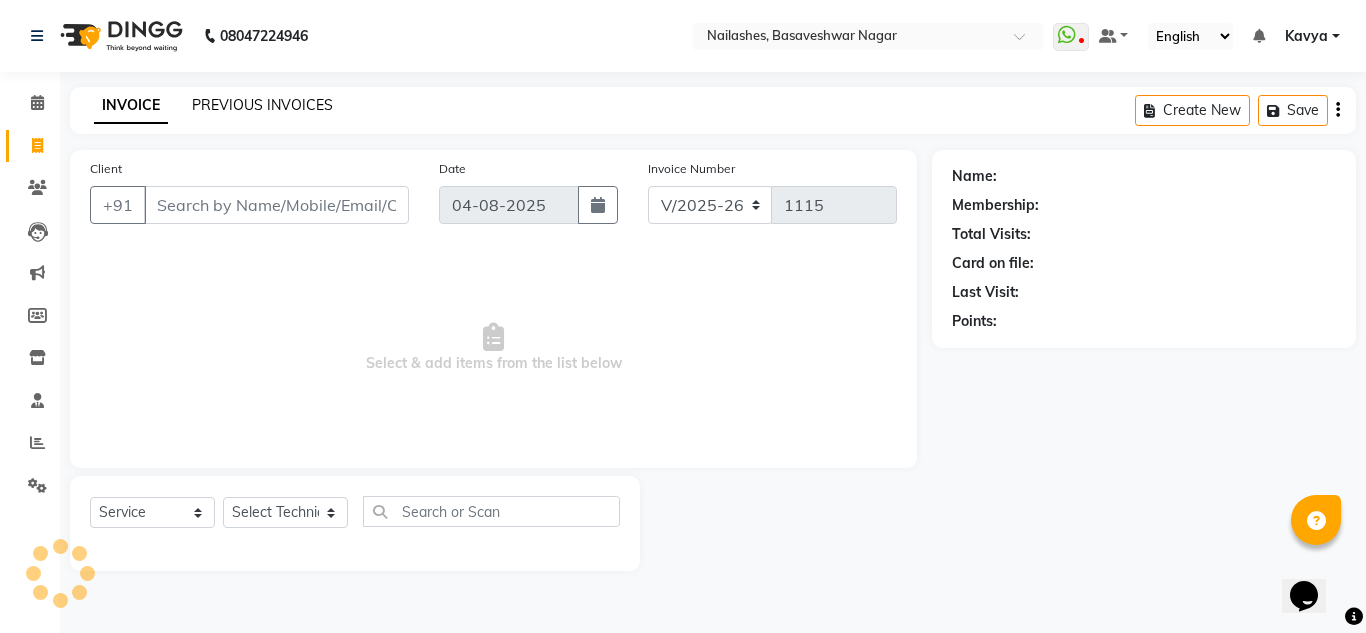click on "PREVIOUS INVOICES" 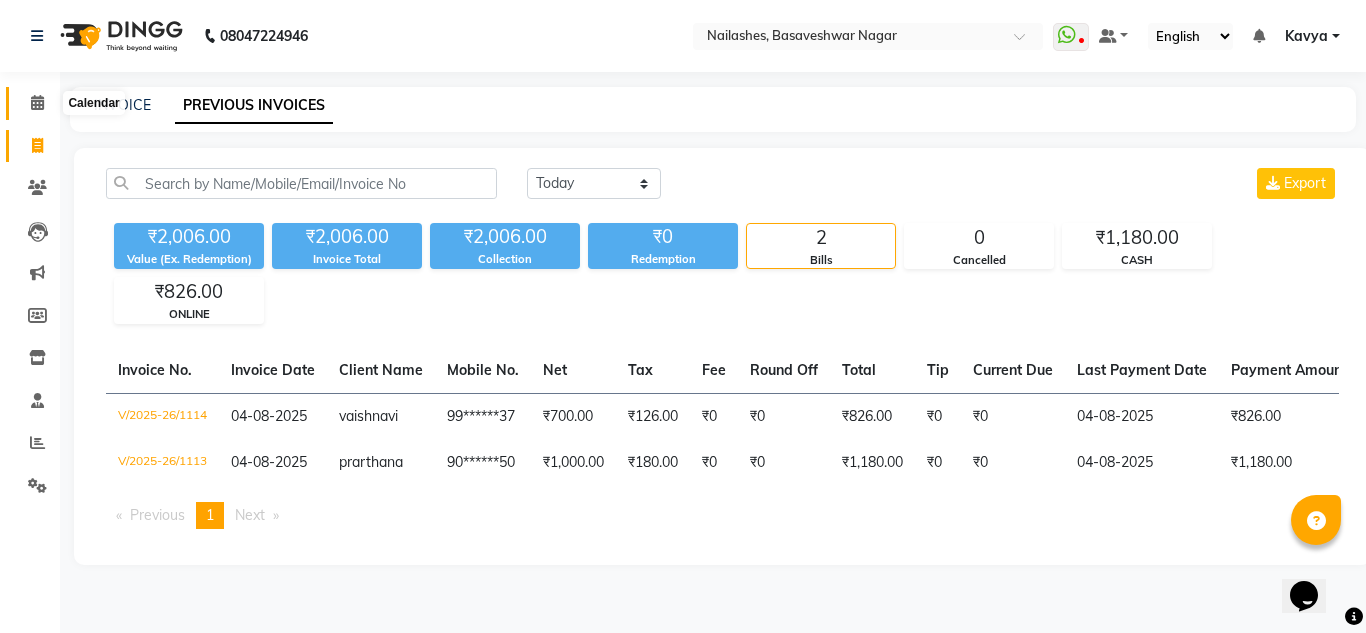 click 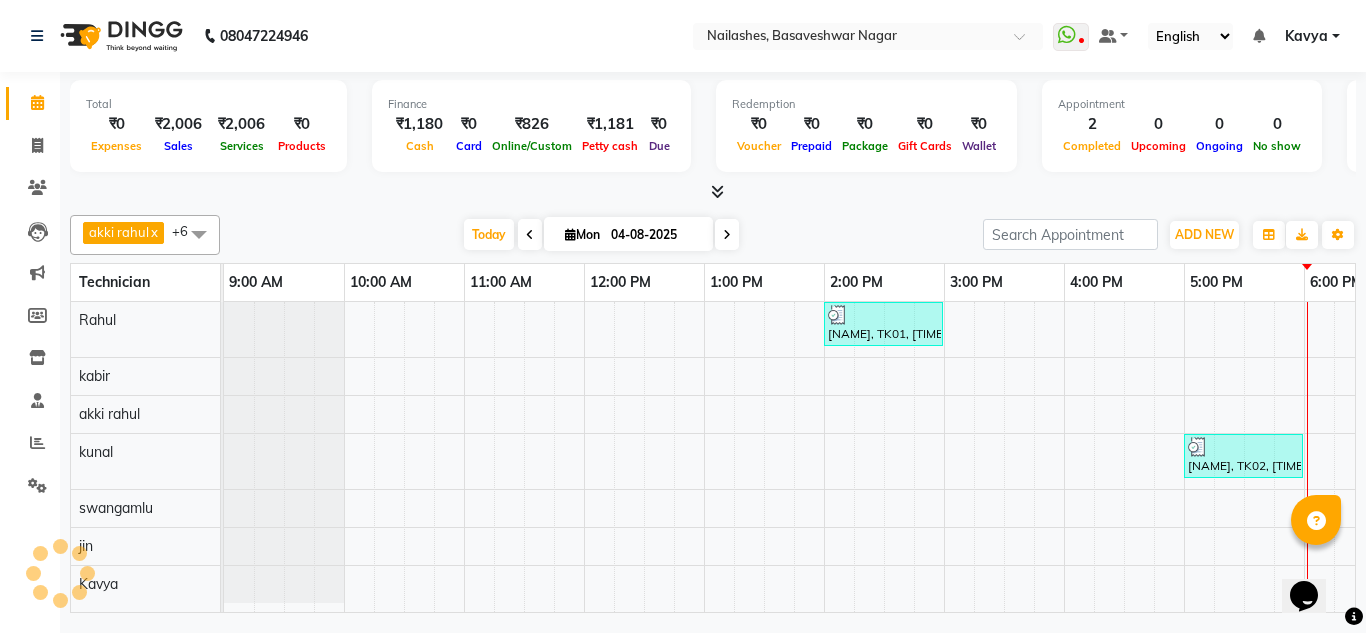 scroll, scrollTop: 0, scrollLeft: 429, axis: horizontal 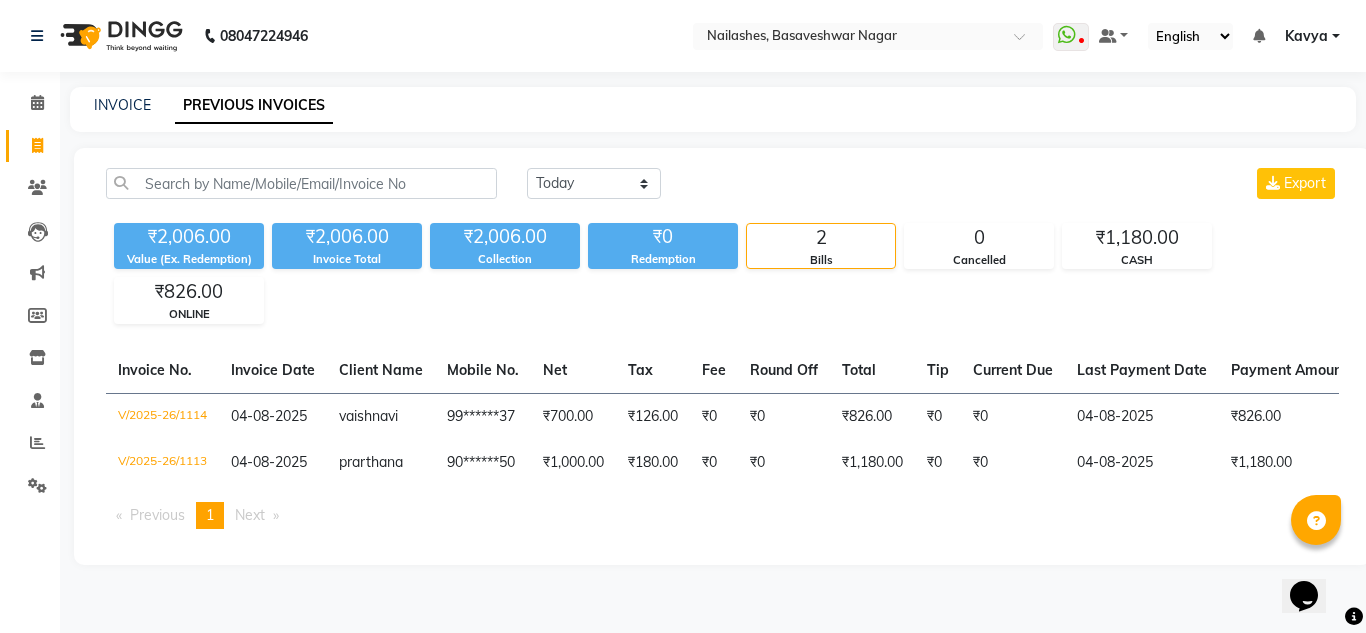 select on "7686" 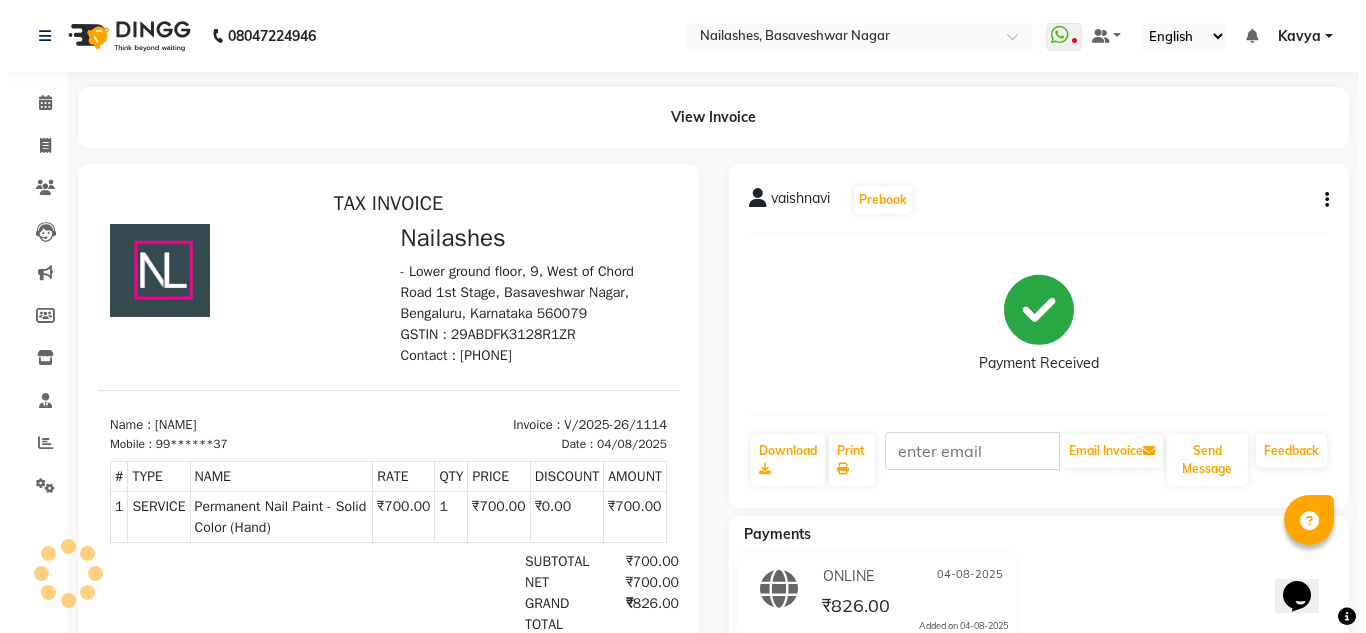 scroll, scrollTop: 0, scrollLeft: 0, axis: both 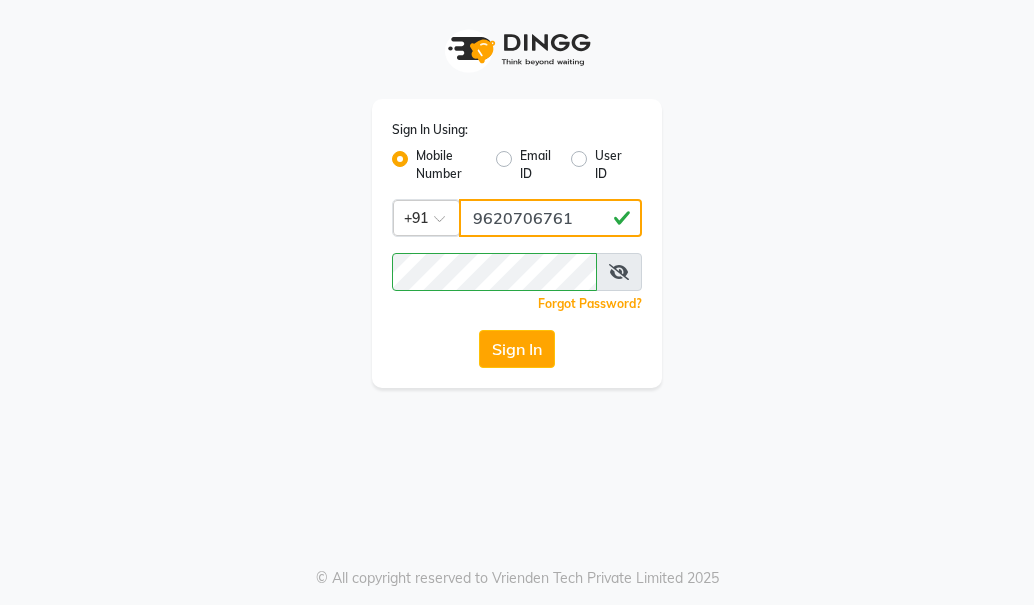 click on "9620706761" 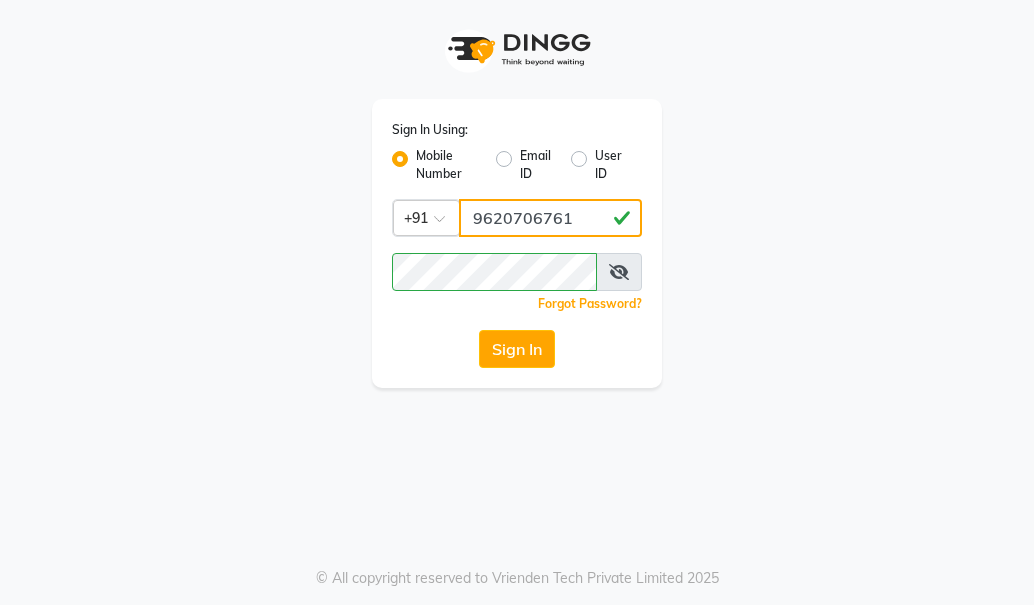 type on "[PHONE]" 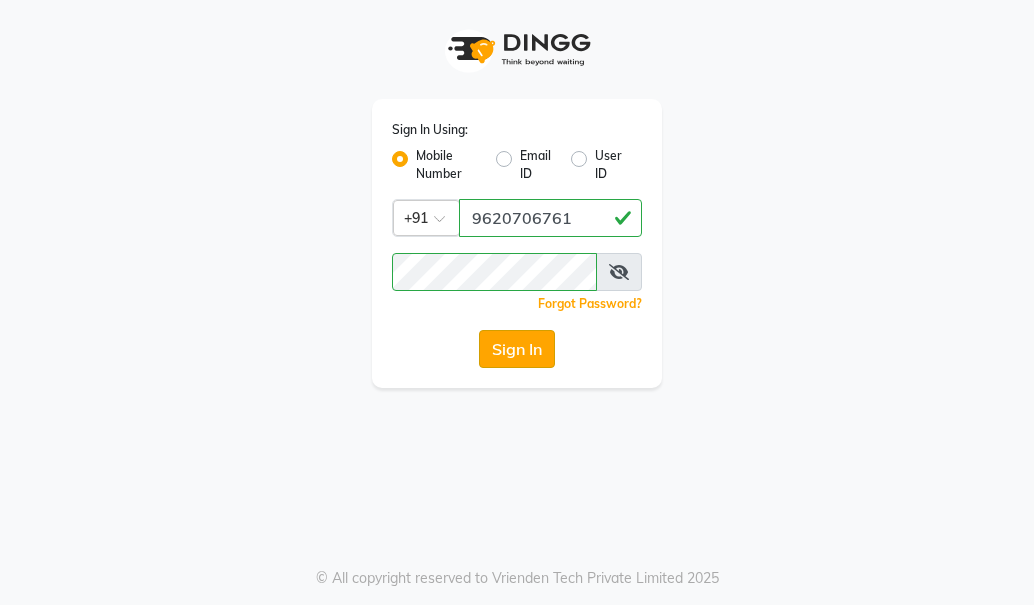 click on "Sign In" 